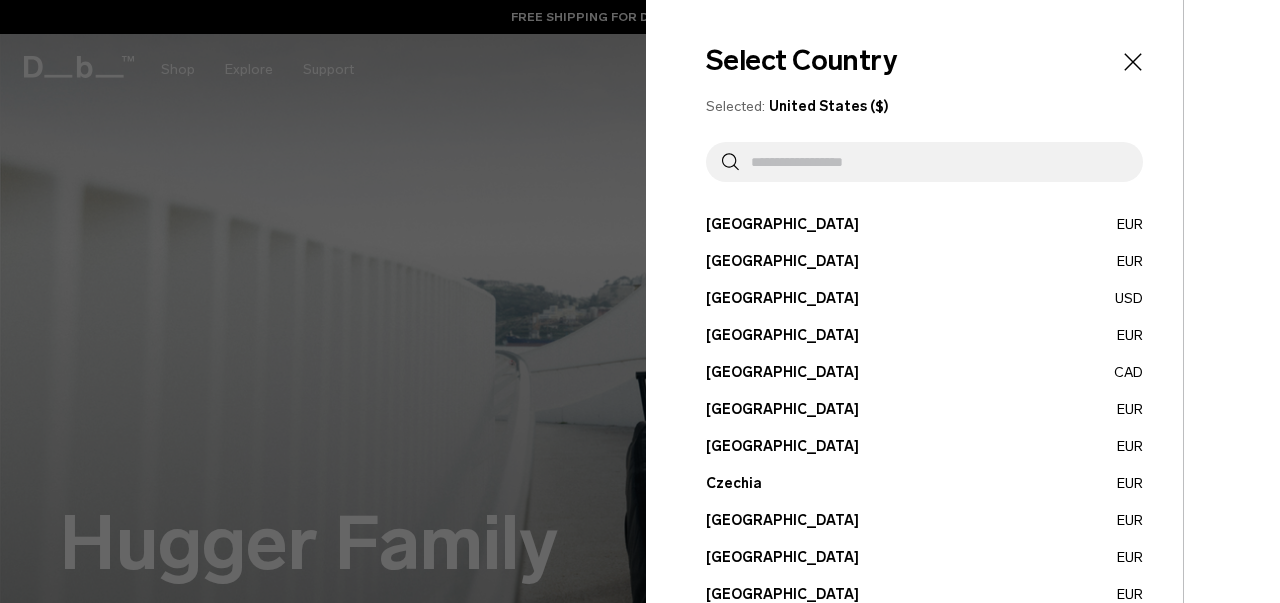 scroll, scrollTop: 0, scrollLeft: 0, axis: both 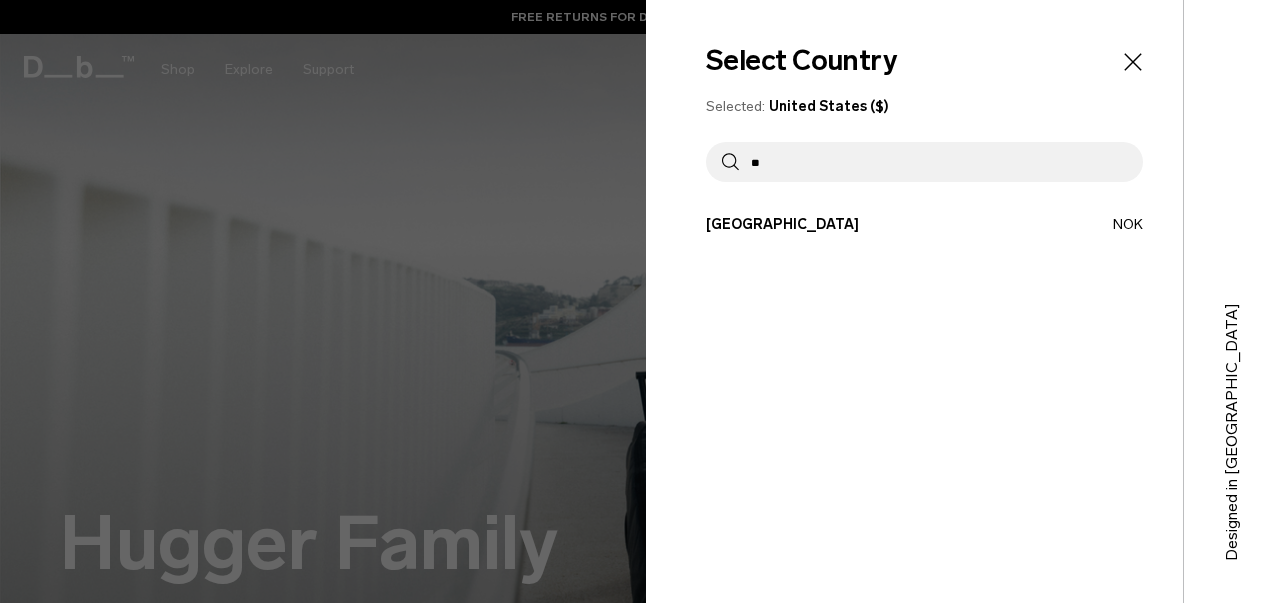 type on "**" 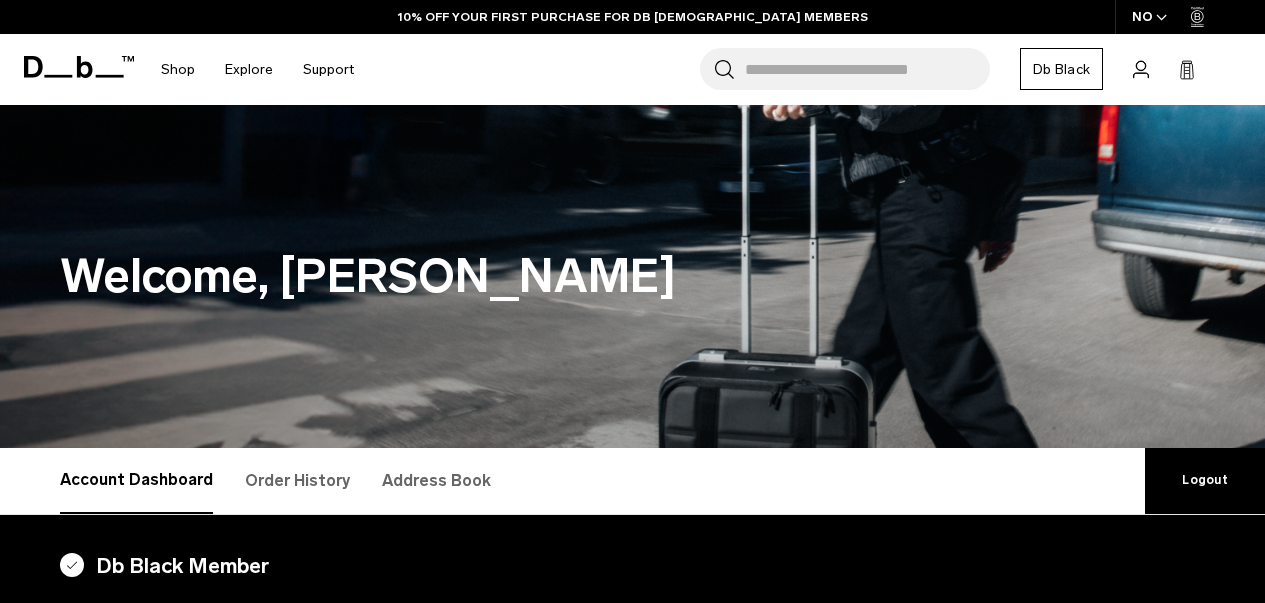 scroll, scrollTop: 0, scrollLeft: 0, axis: both 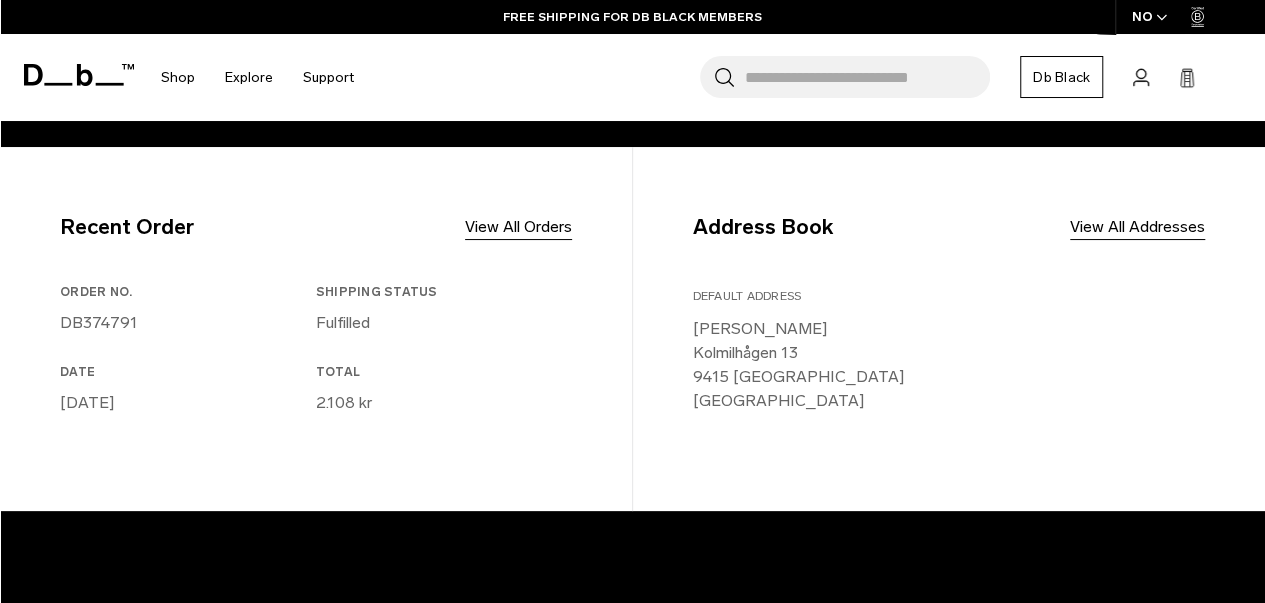 click on "Recent Order
View All Orders
Order No.
DB374791
Shipping Status
Fulfilled
Date
July 08, 2025
Total
2.108 kr" at bounding box center (346, 329) 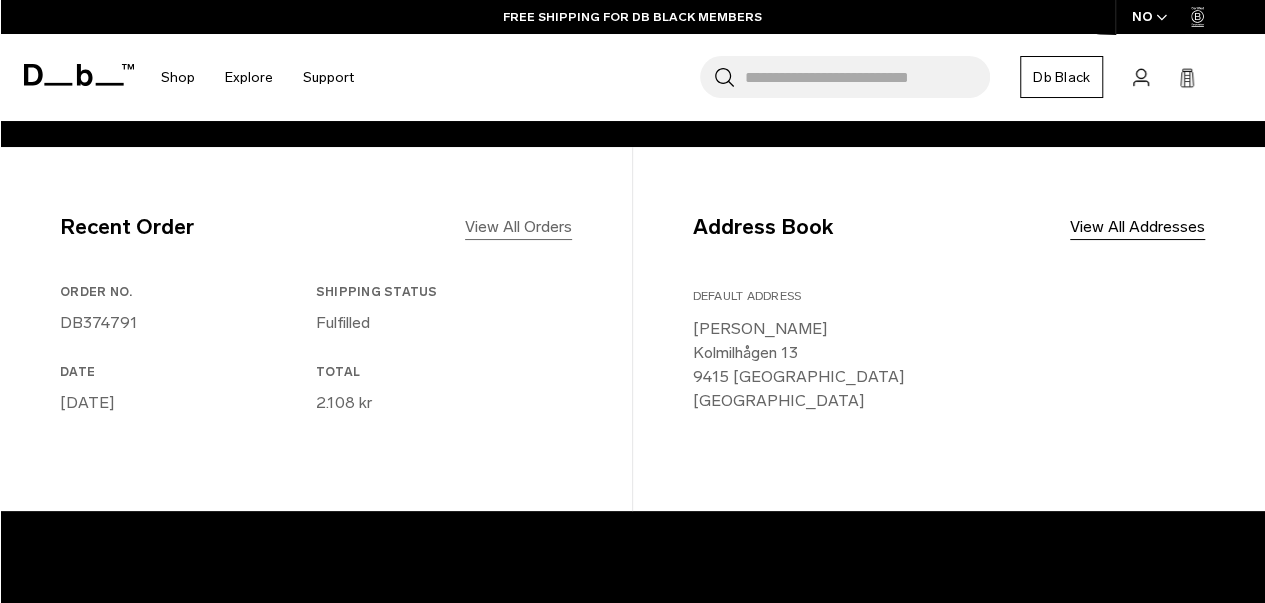 click on "View All Orders" at bounding box center (518, 227) 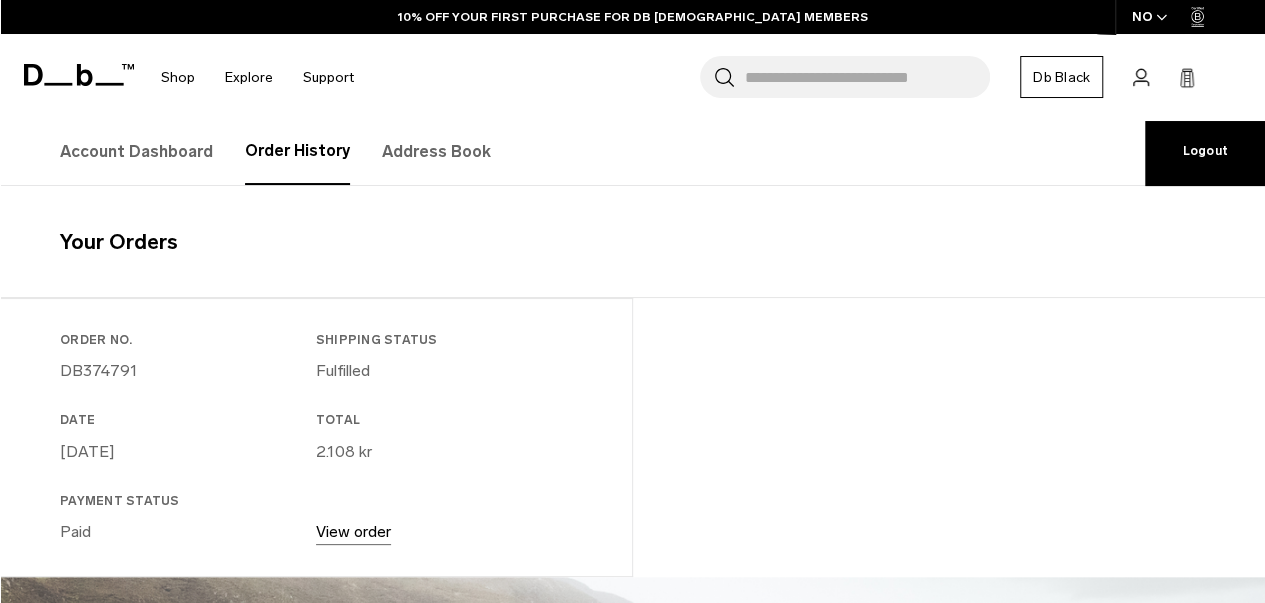 scroll, scrollTop: 0, scrollLeft: 0, axis: both 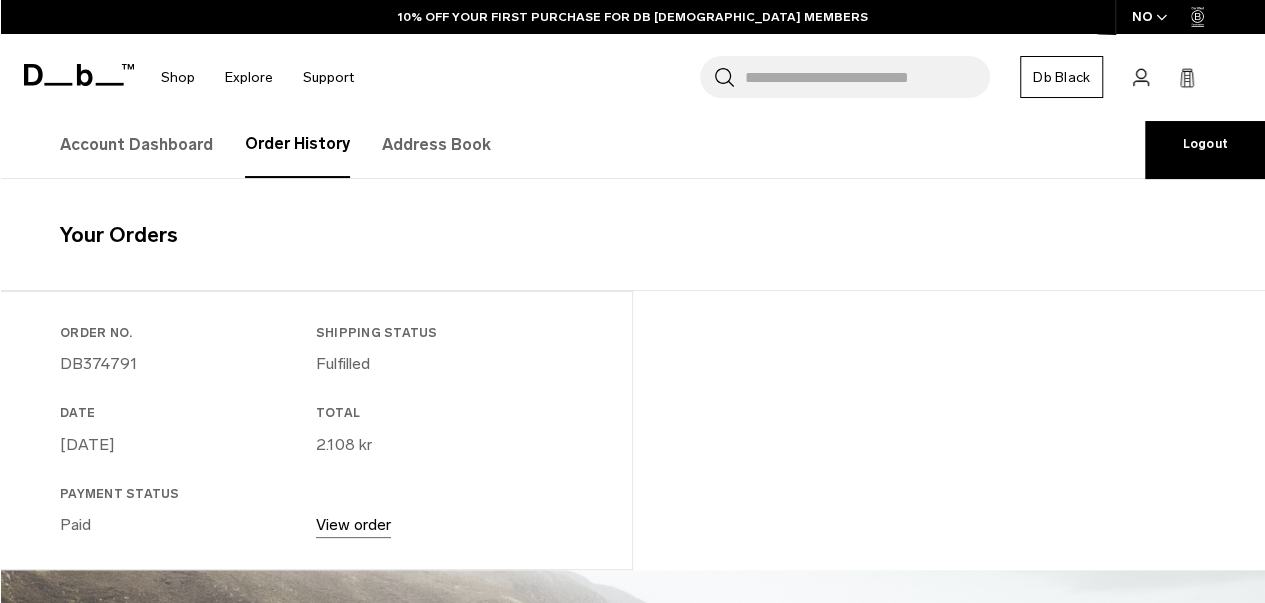 click on "Skip to content
Summer Sale Ends In:
00
days,
00
hours,
00
minutes ,
00
seconds
BUY NOW, PAY LATER WITH KLARNA
10% OFF YOUR FIRST PURCHASE FOR DB BLACK MEMBERS
FREE SHIPPING FOR DB BLACK MEMBERS
FREE RETURNS FOR DB BLACK MEMBERS
LIMITED LIFETIME WARRANTY FOR DB BLACK MEMBERS
BUY NOW, PAY LATER WITH KLARNA
10% OFF YOUR FIRST PURCHASE FOR DB BLACK MEMBERS
Summer Sale Ends In:
00
days,
00
hours,
00" at bounding box center [632, -35] 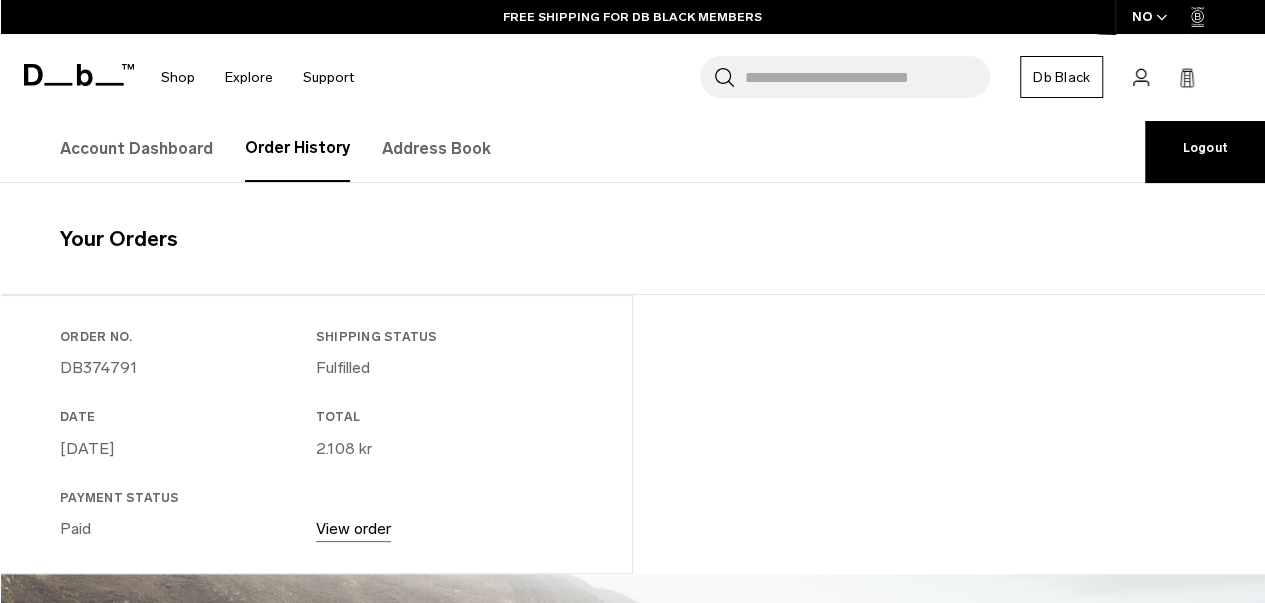 click on "Payment Status
Paid" at bounding box center [188, 515] 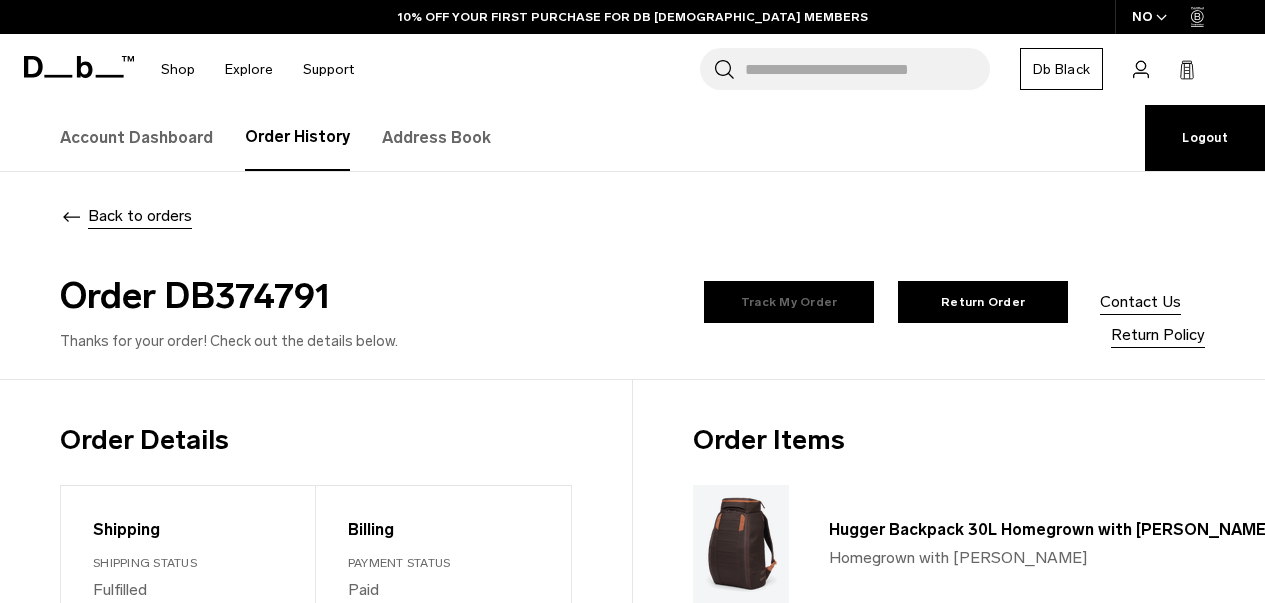 click on "Track My Order" at bounding box center (789, 302) 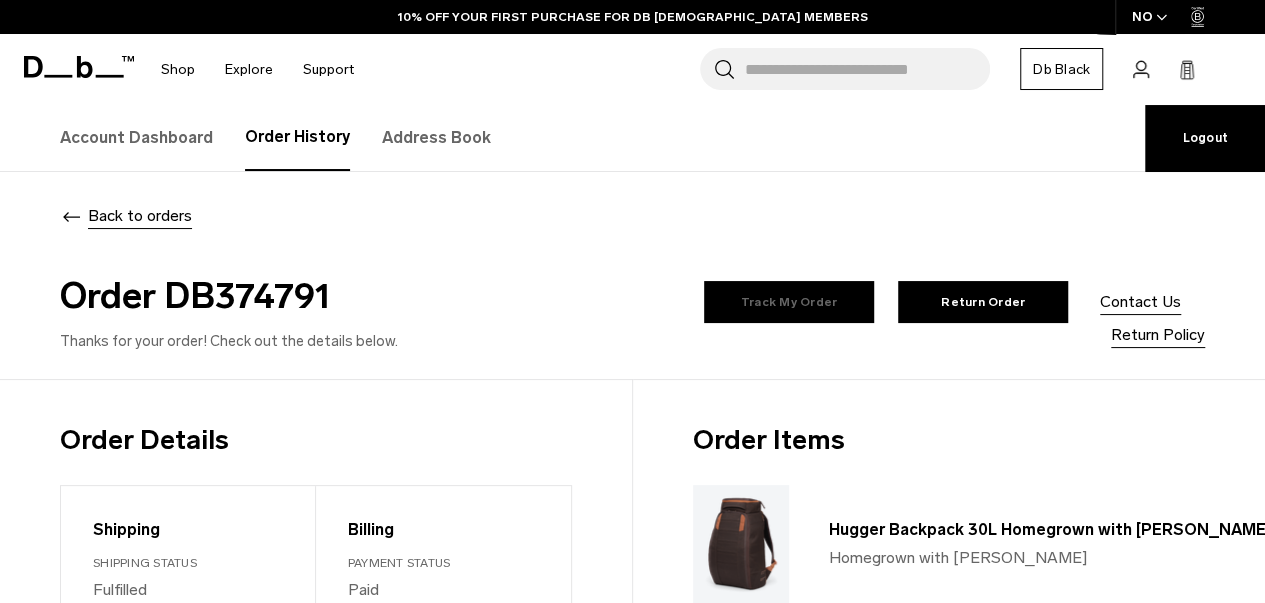 scroll, scrollTop: 0, scrollLeft: 0, axis: both 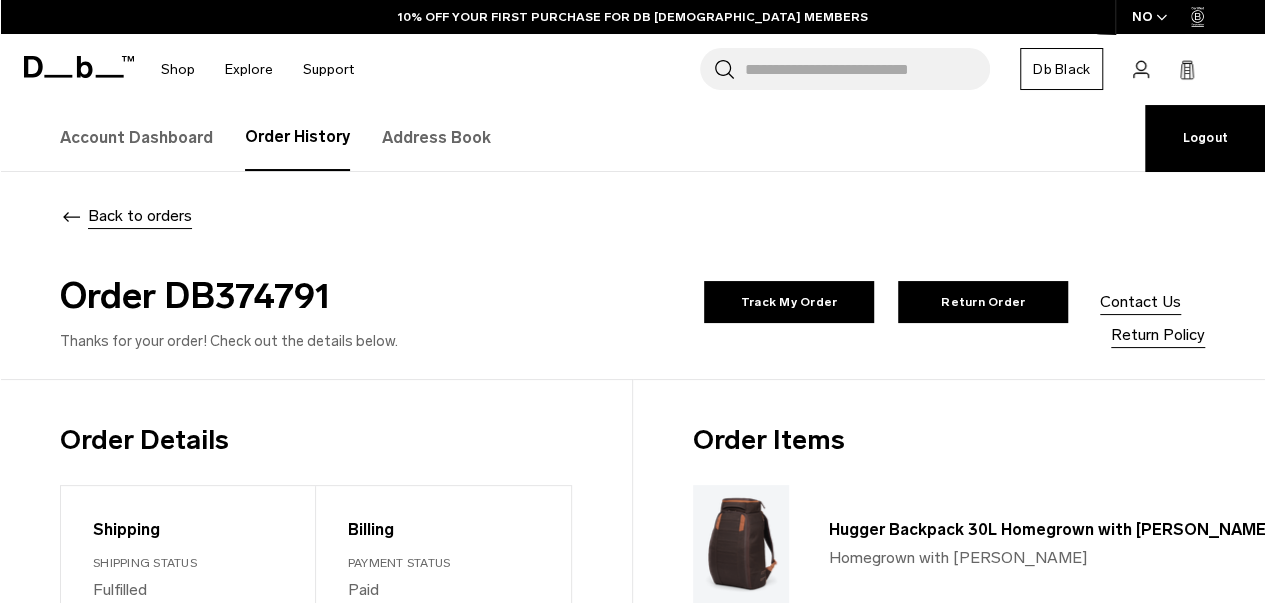 drag, startPoint x: 170, startPoint y: 308, endPoint x: 340, endPoint y: 297, distance: 170.35551 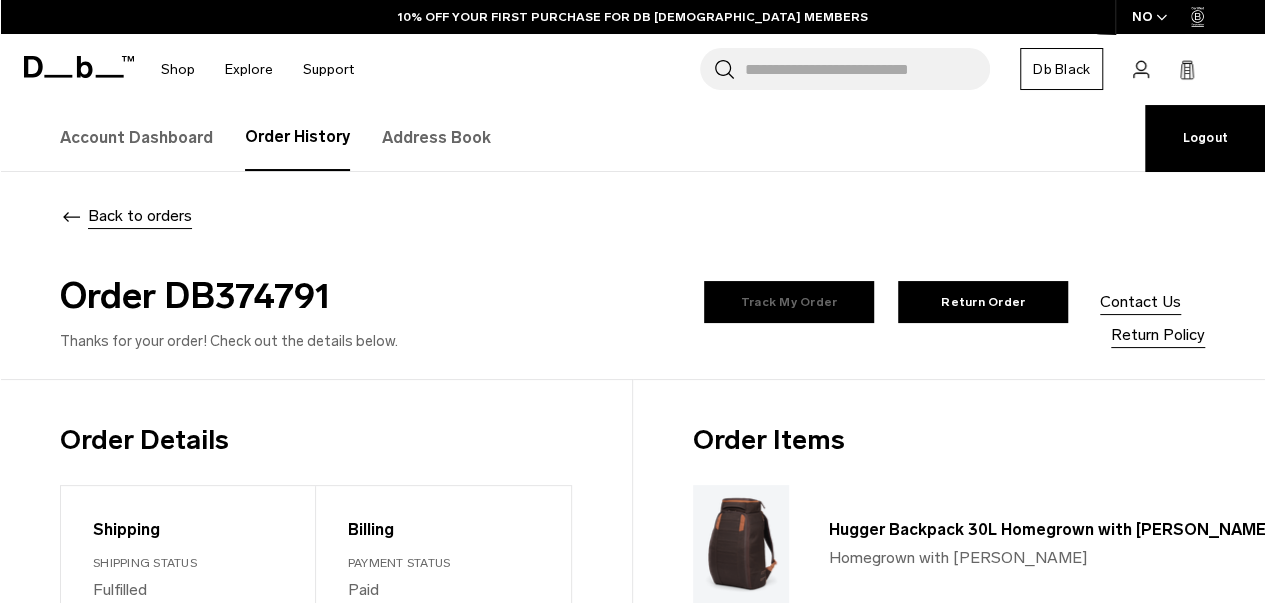 click on "Track My Order" at bounding box center (789, 302) 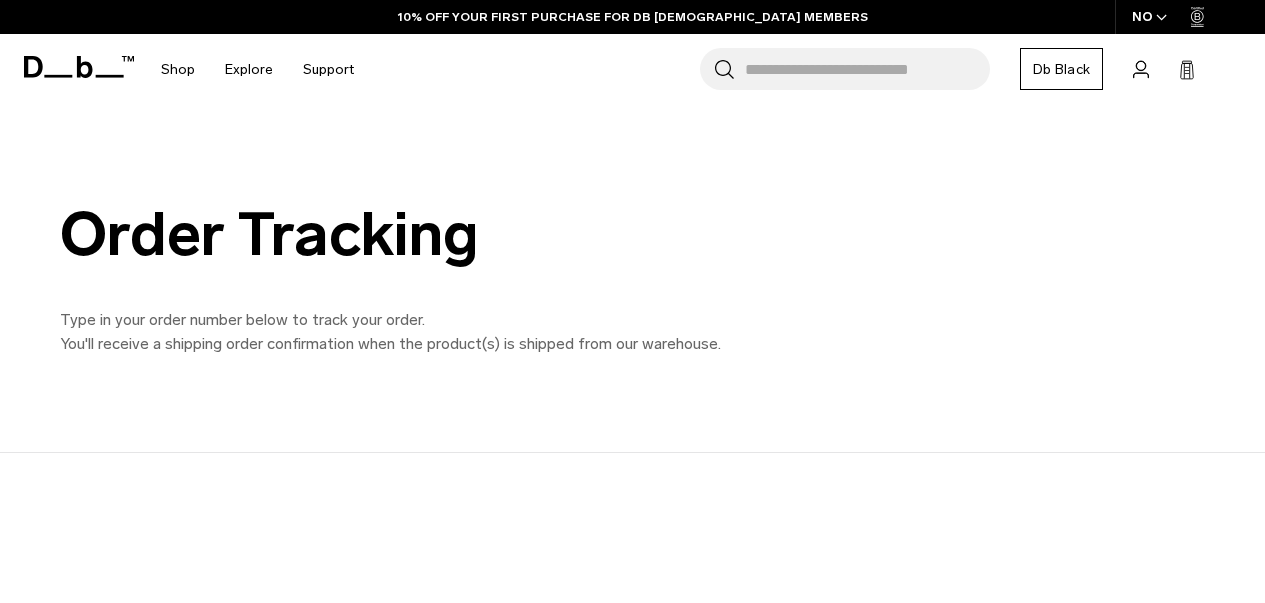 scroll, scrollTop: 195, scrollLeft: 0, axis: vertical 